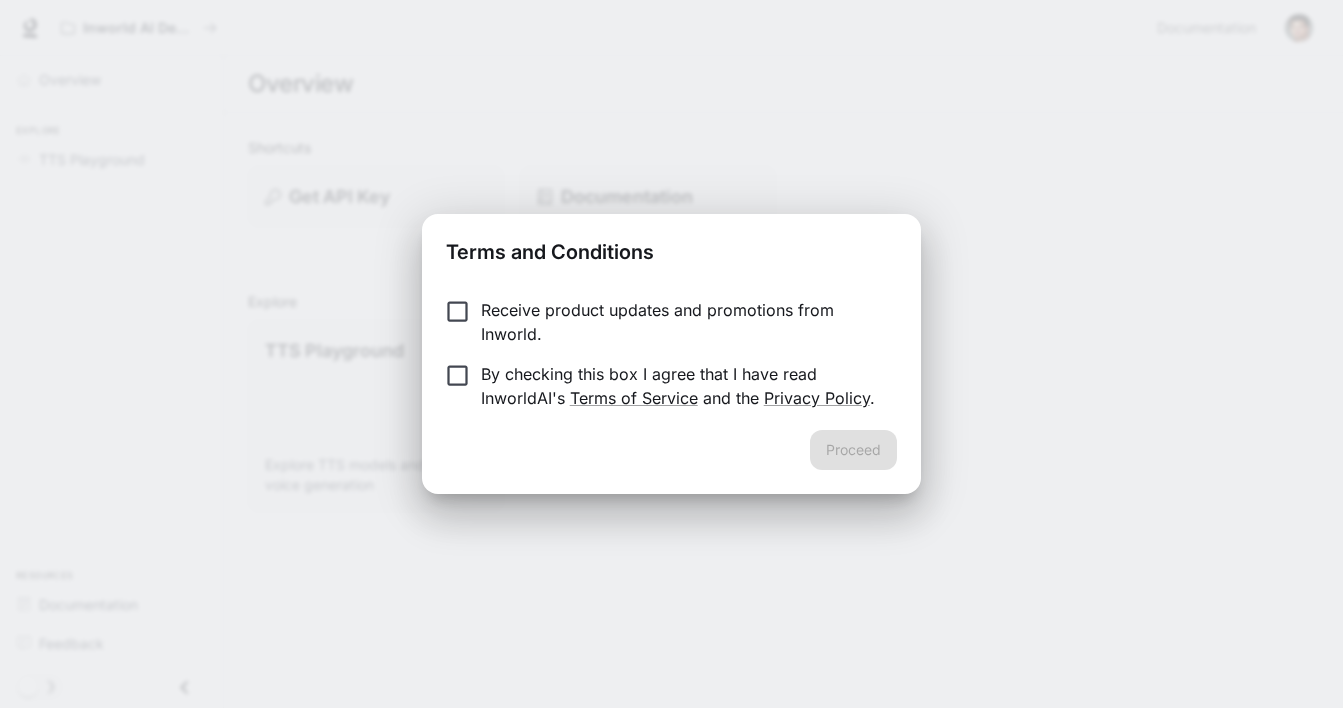 scroll, scrollTop: 0, scrollLeft: 0, axis: both 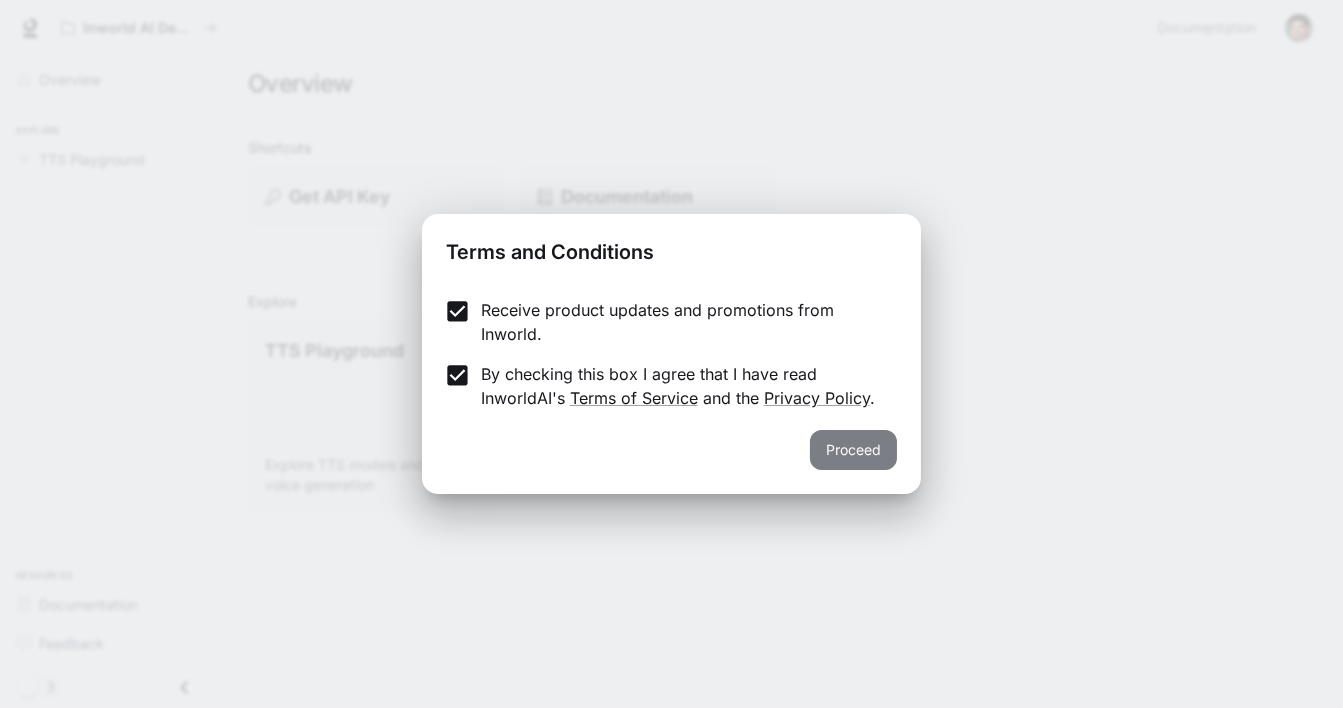 click on "Proceed" at bounding box center (853, 450) 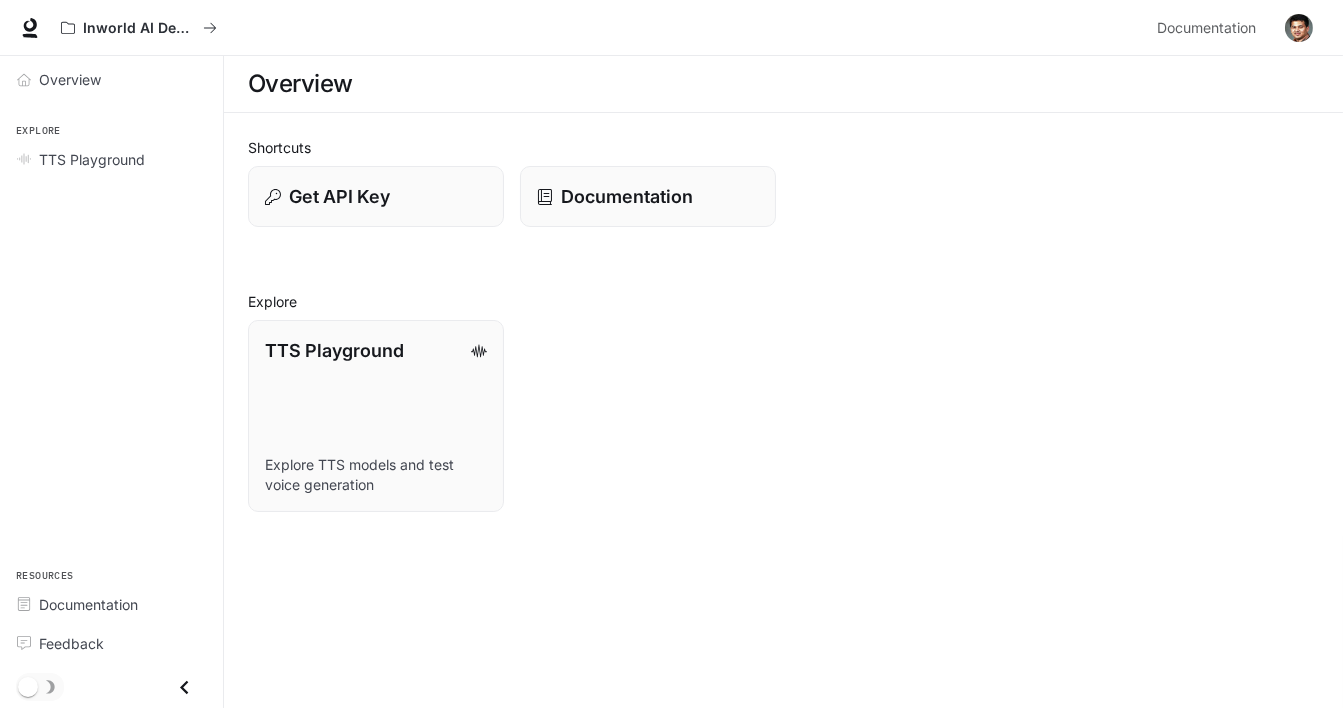 click at bounding box center (1299, 28) 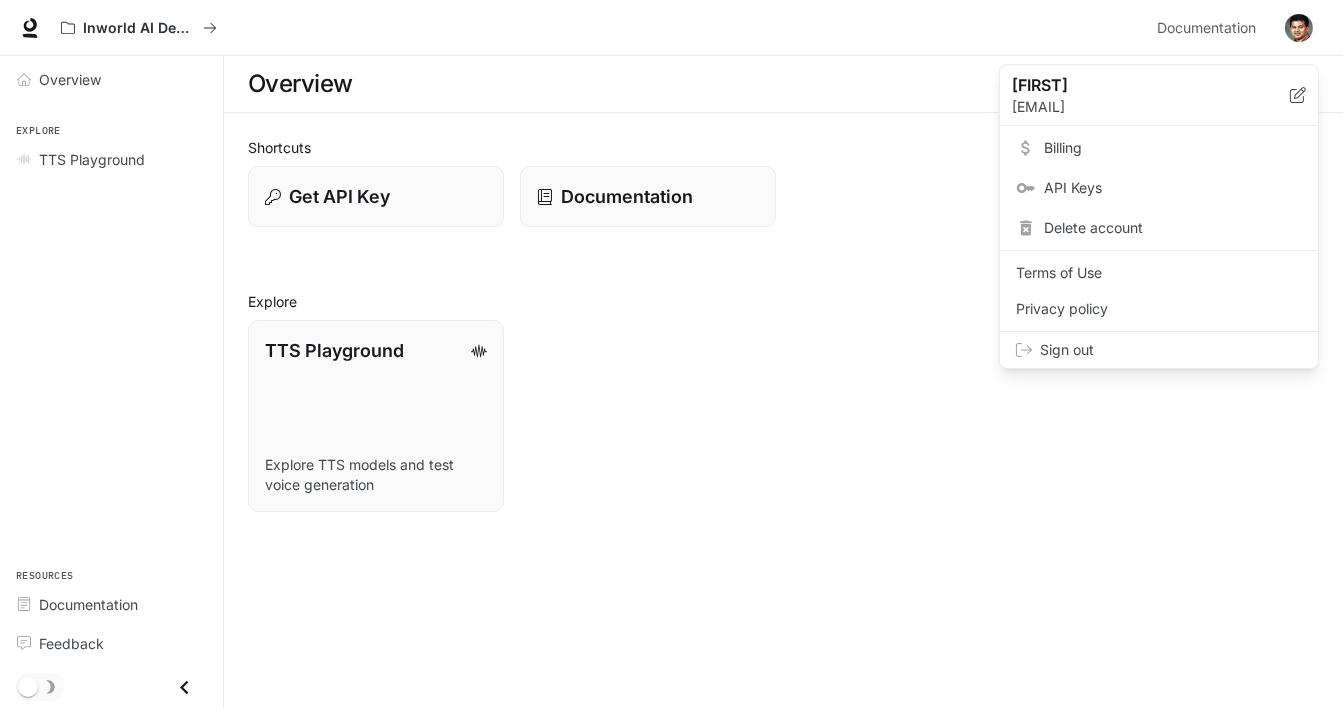 click on "API Keys" at bounding box center [1159, 188] 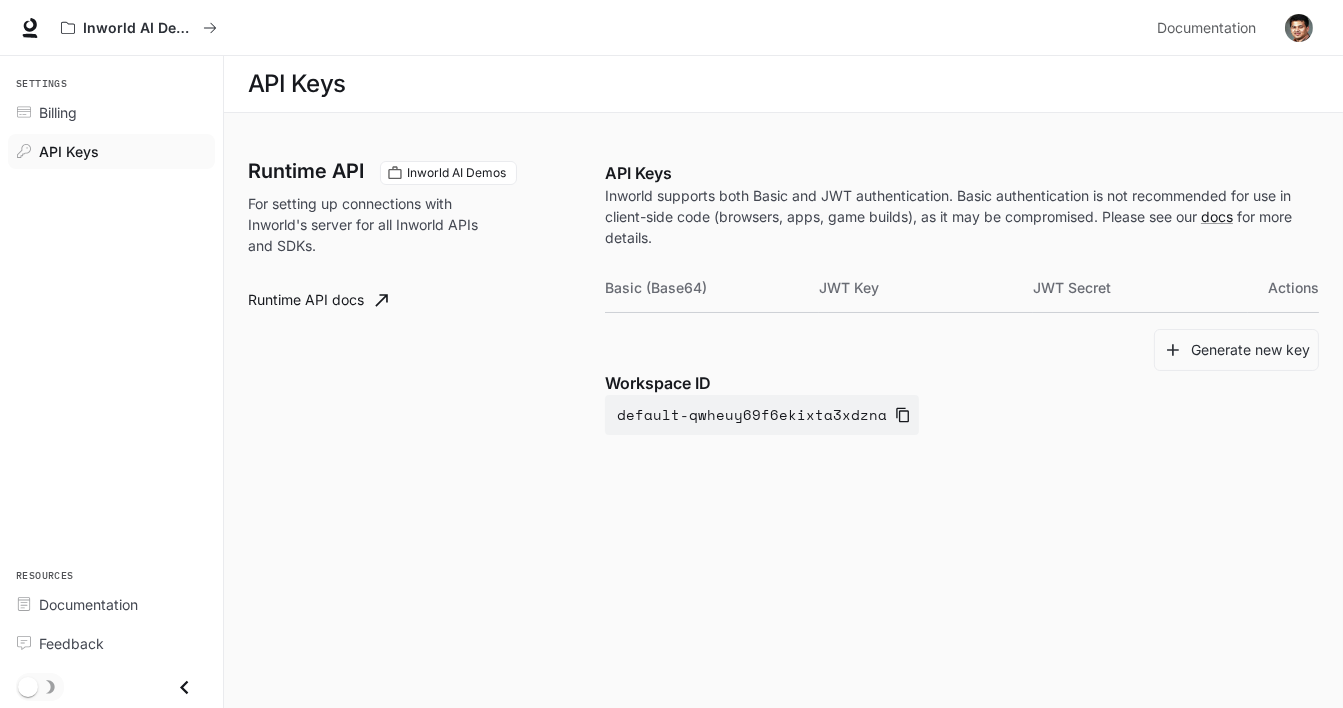 click at bounding box center [1299, 28] 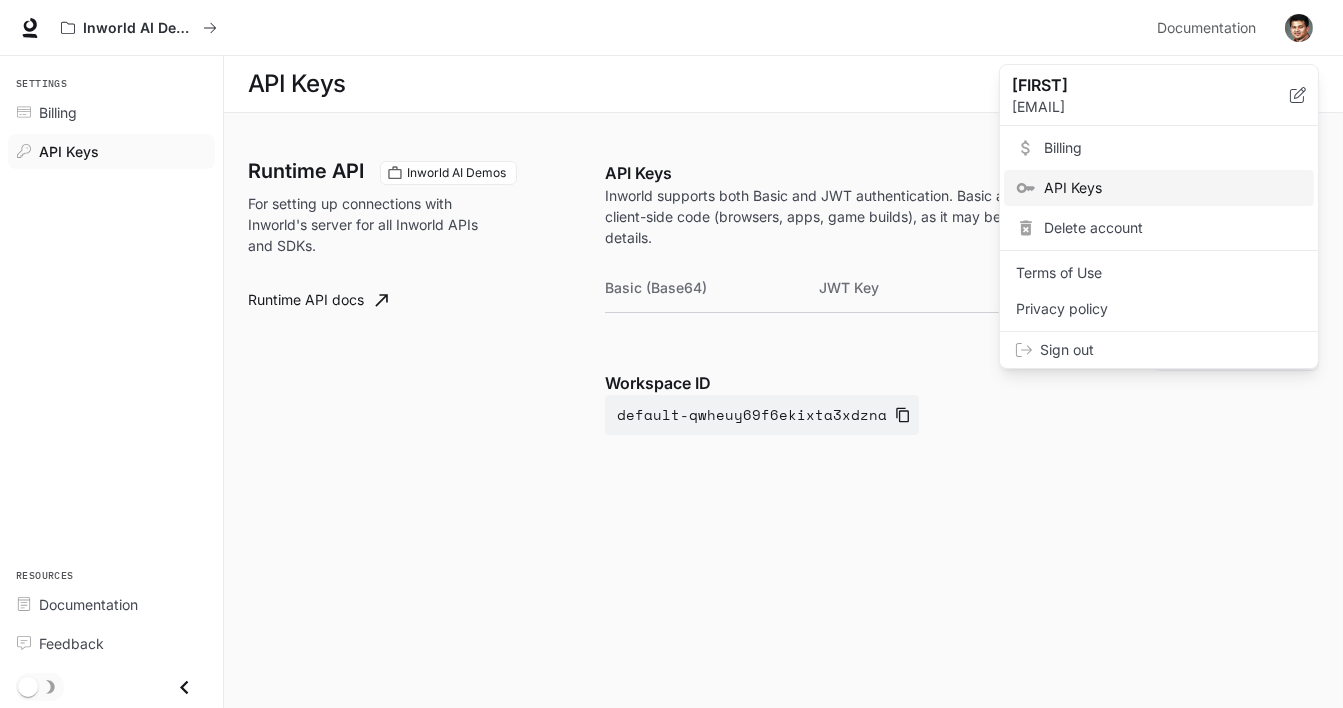 click at bounding box center (671, 354) 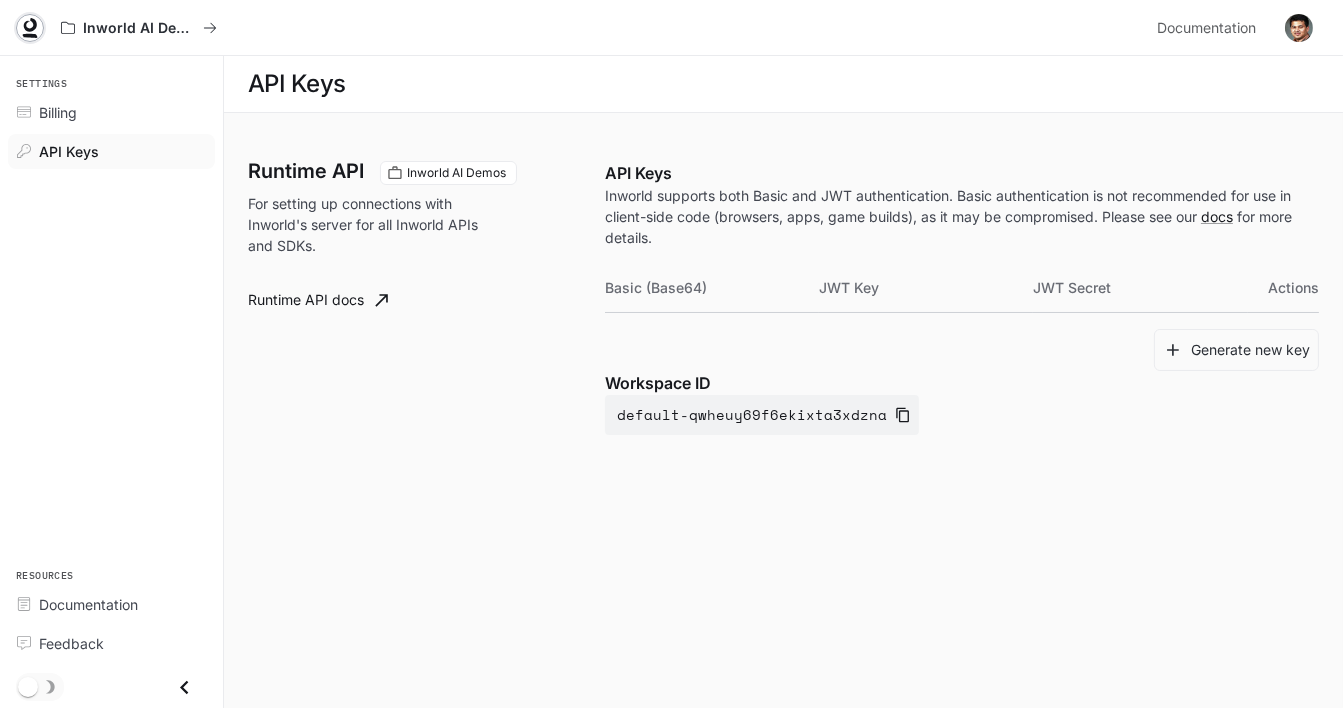 click 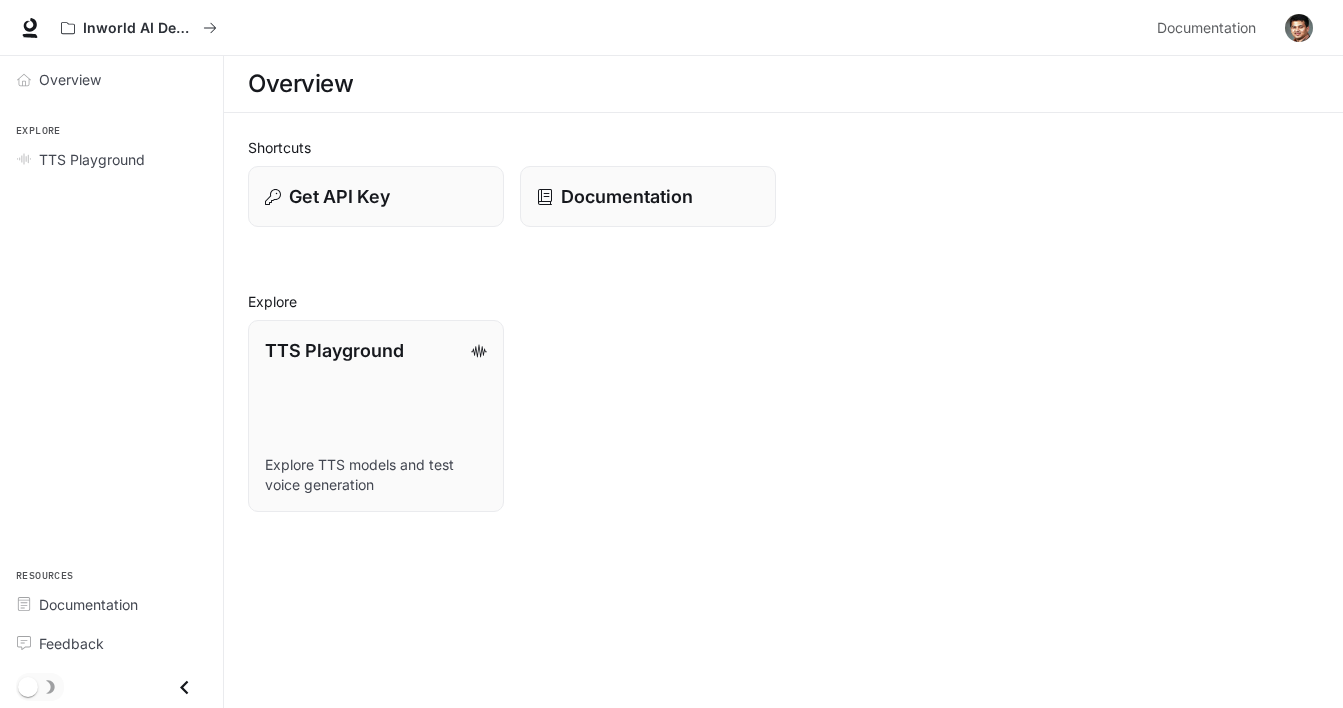 scroll, scrollTop: 0, scrollLeft: 0, axis: both 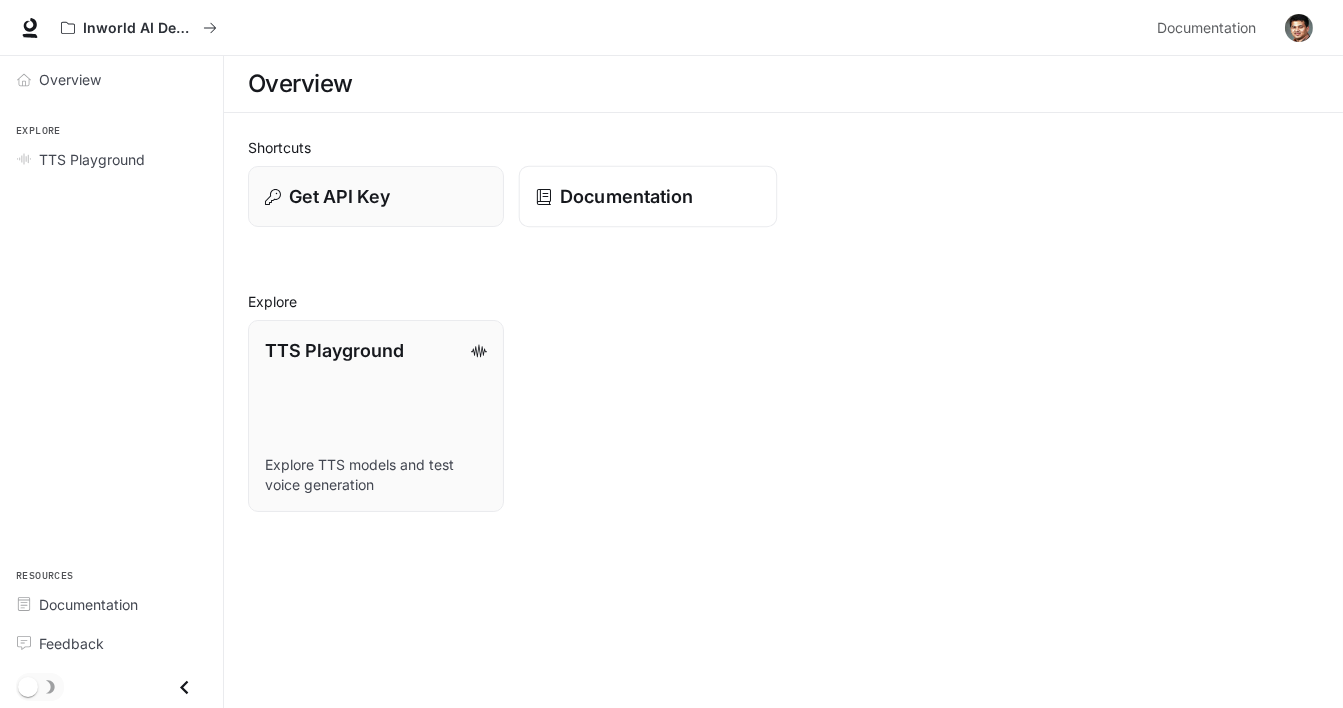 click on "Documentation" at bounding box center (626, 196) 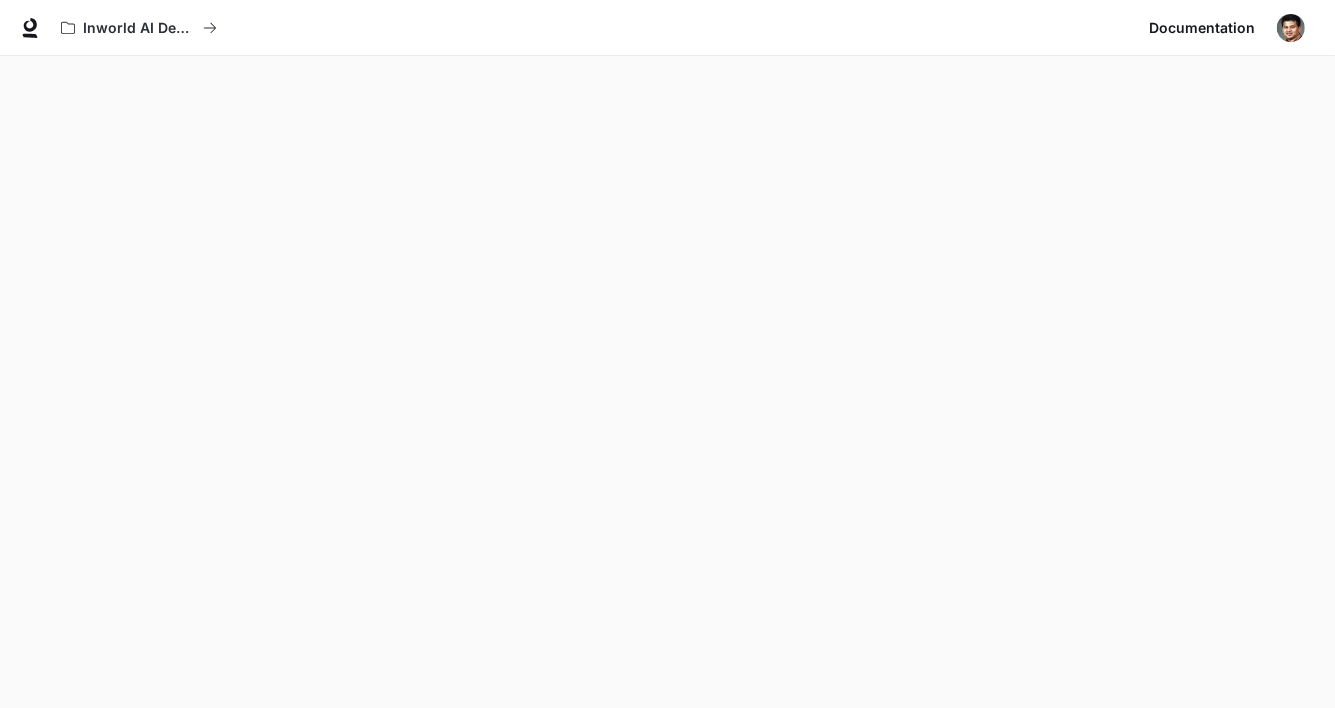 scroll, scrollTop: 62, scrollLeft: 0, axis: vertical 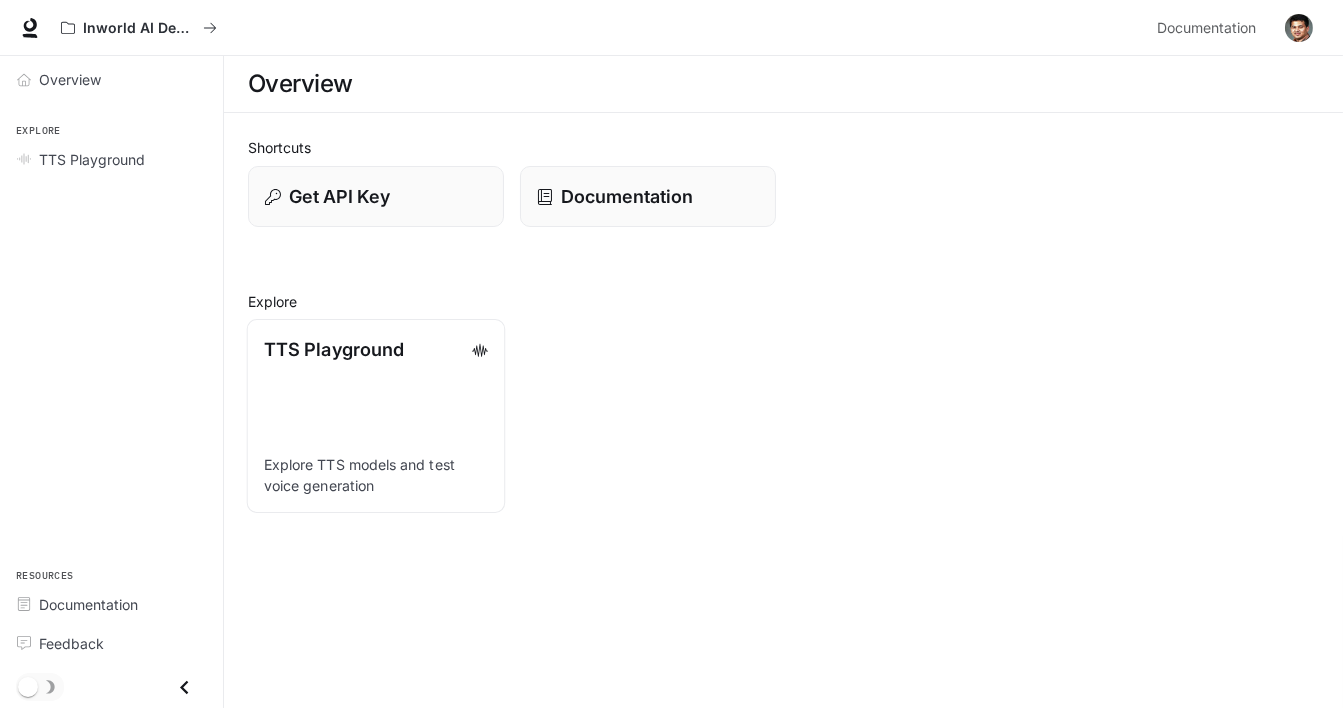 click on "Explore TTS models and test voice generation" at bounding box center [376, 475] 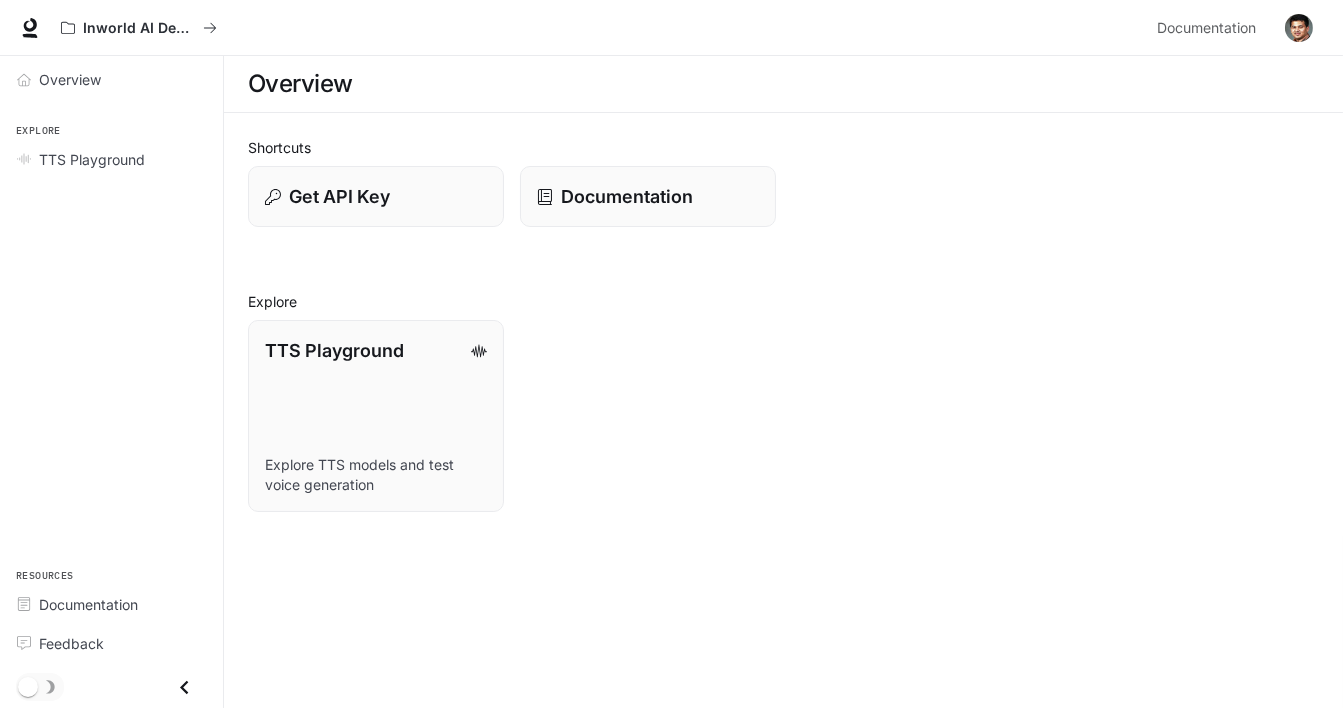 click on "TTS Playground Explore TTS models and test voice generation" at bounding box center (775, 408) 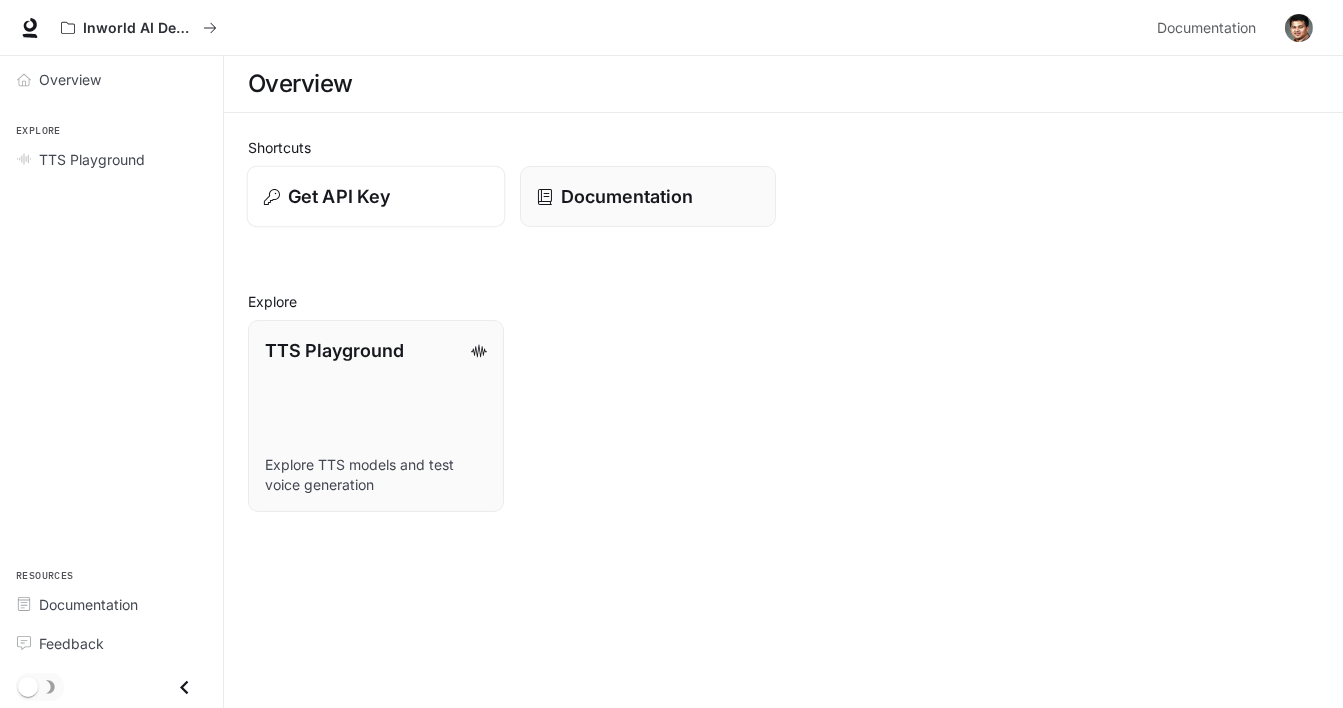 click on "Get API Key" at bounding box center (376, 196) 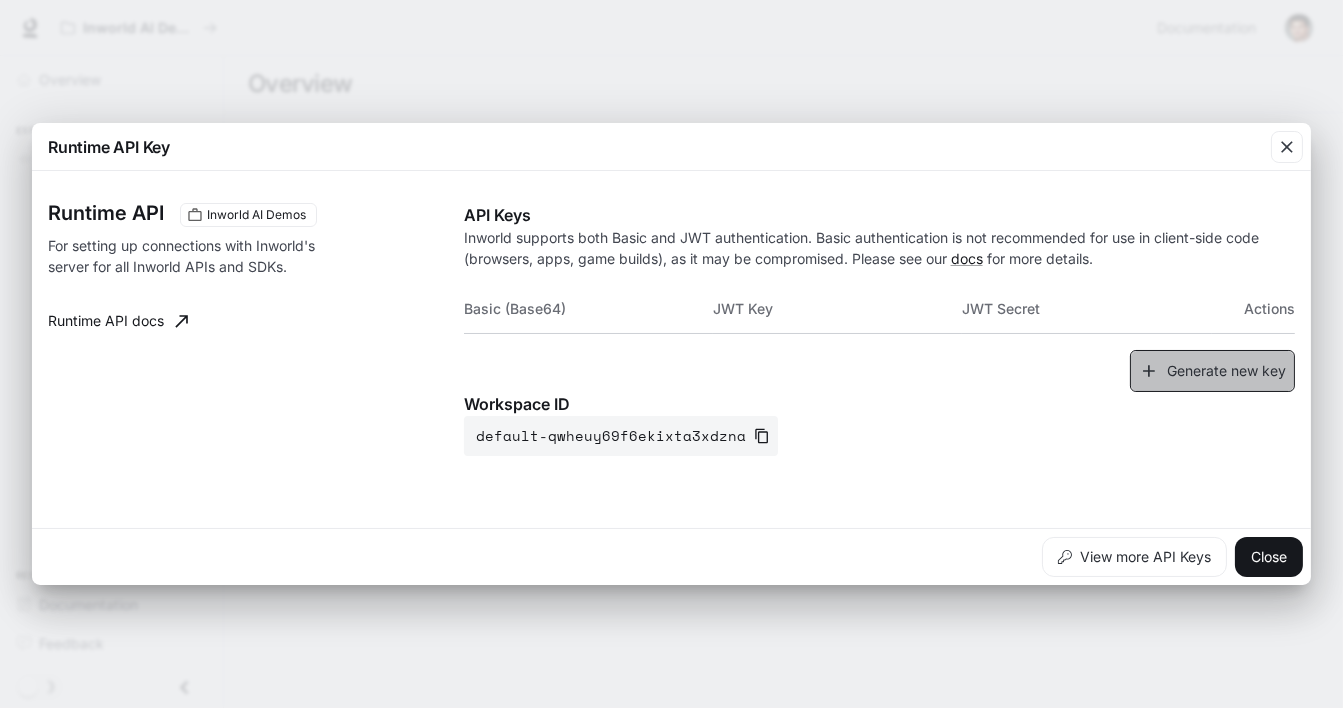click on "Generate new key" at bounding box center [1212, 371] 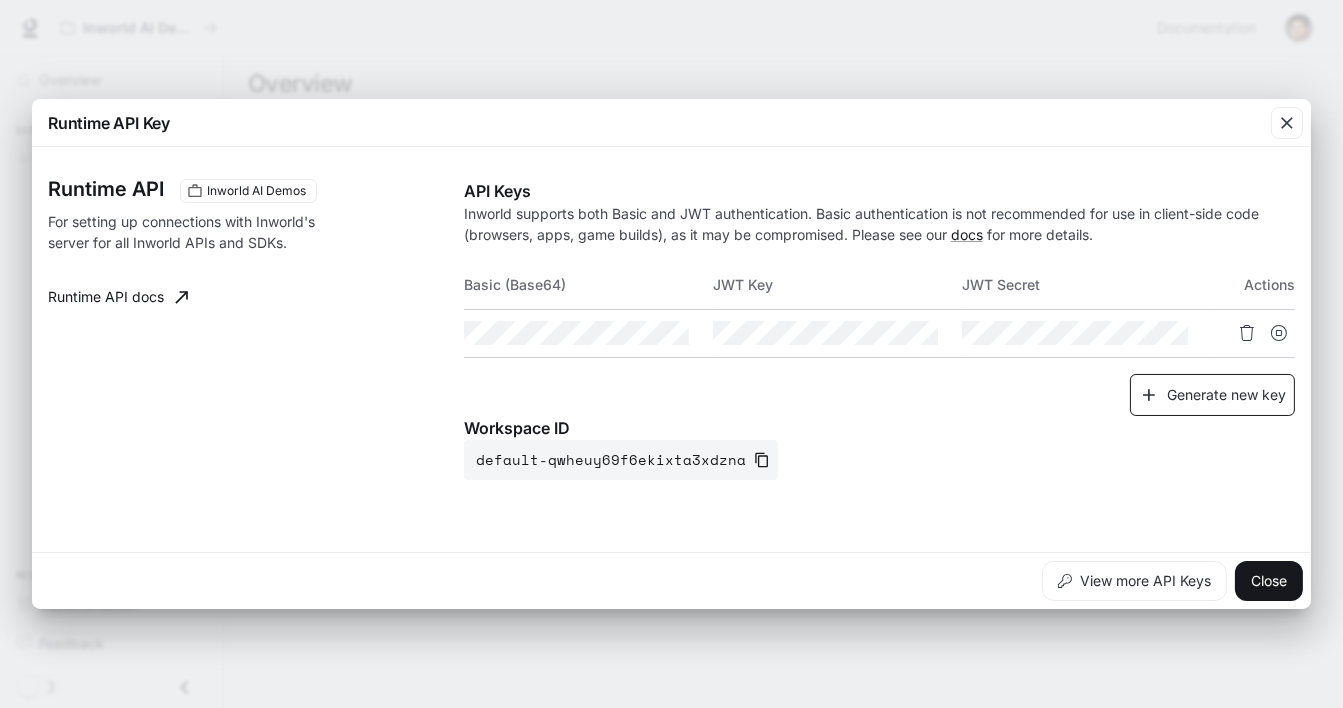 click at bounding box center [1086, 333] 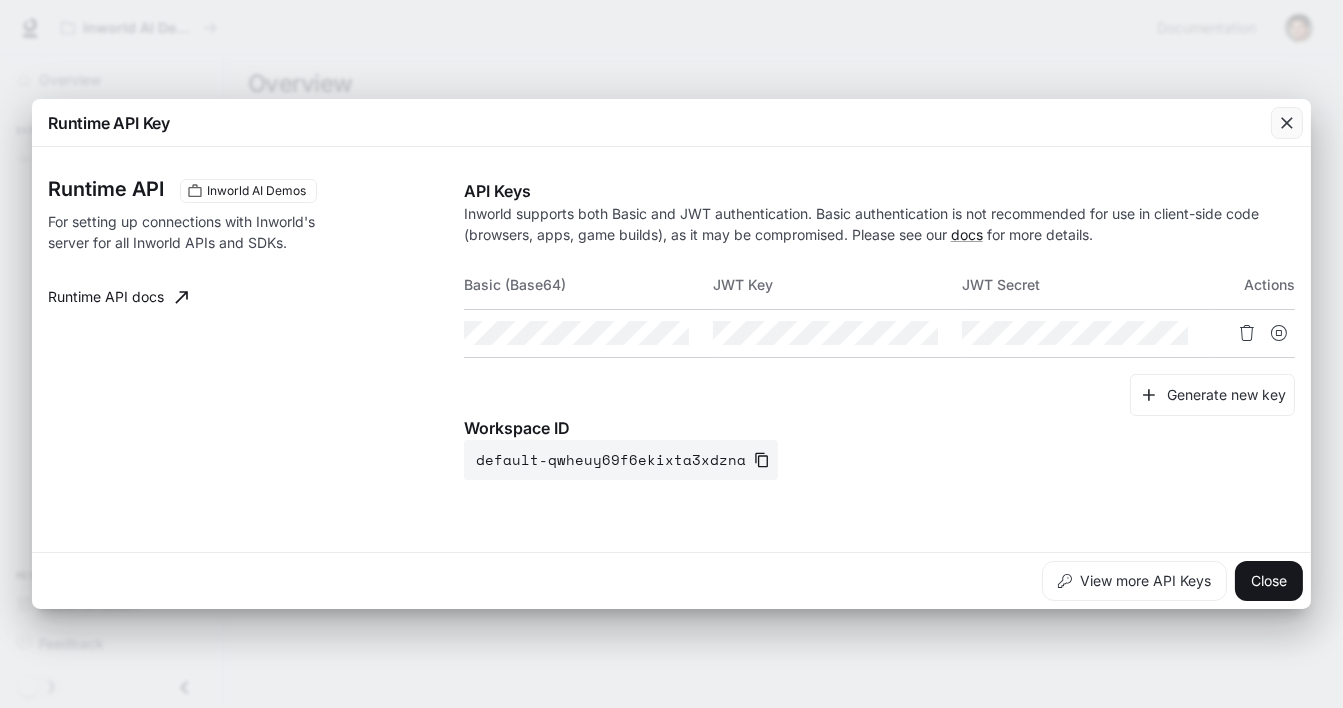 click 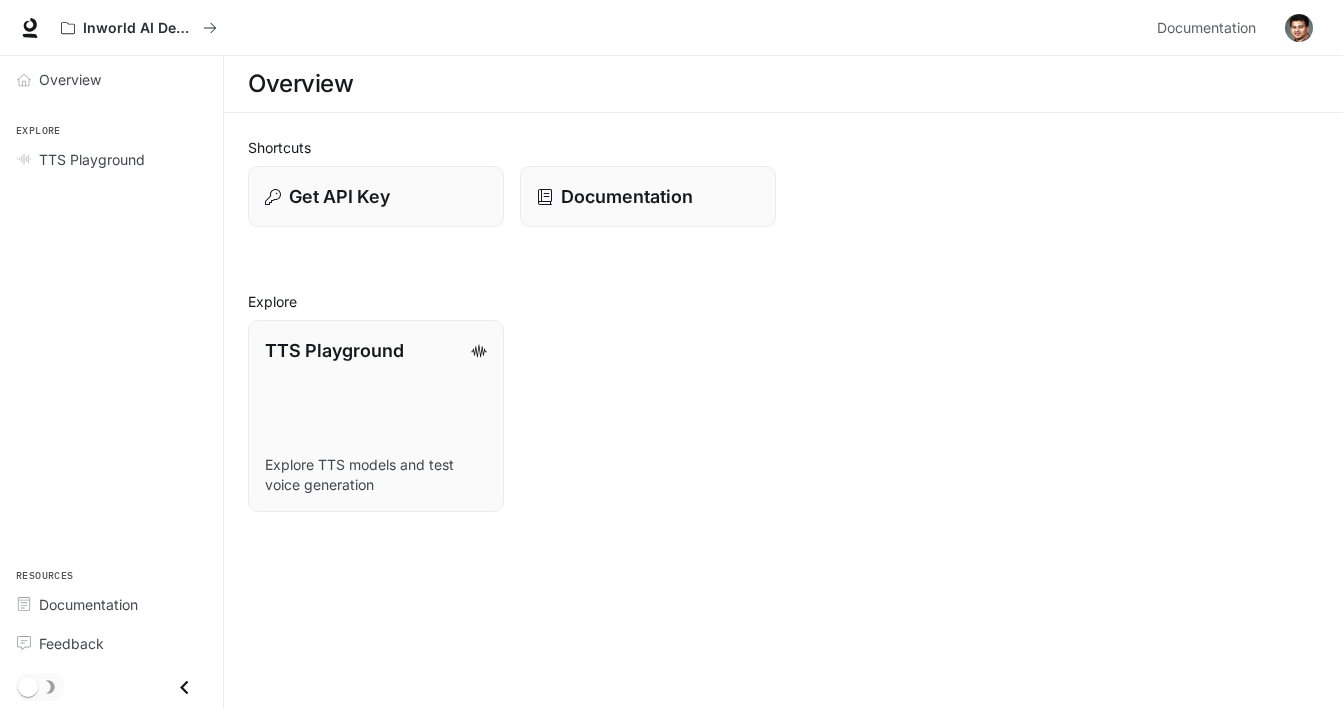 scroll, scrollTop: 0, scrollLeft: 0, axis: both 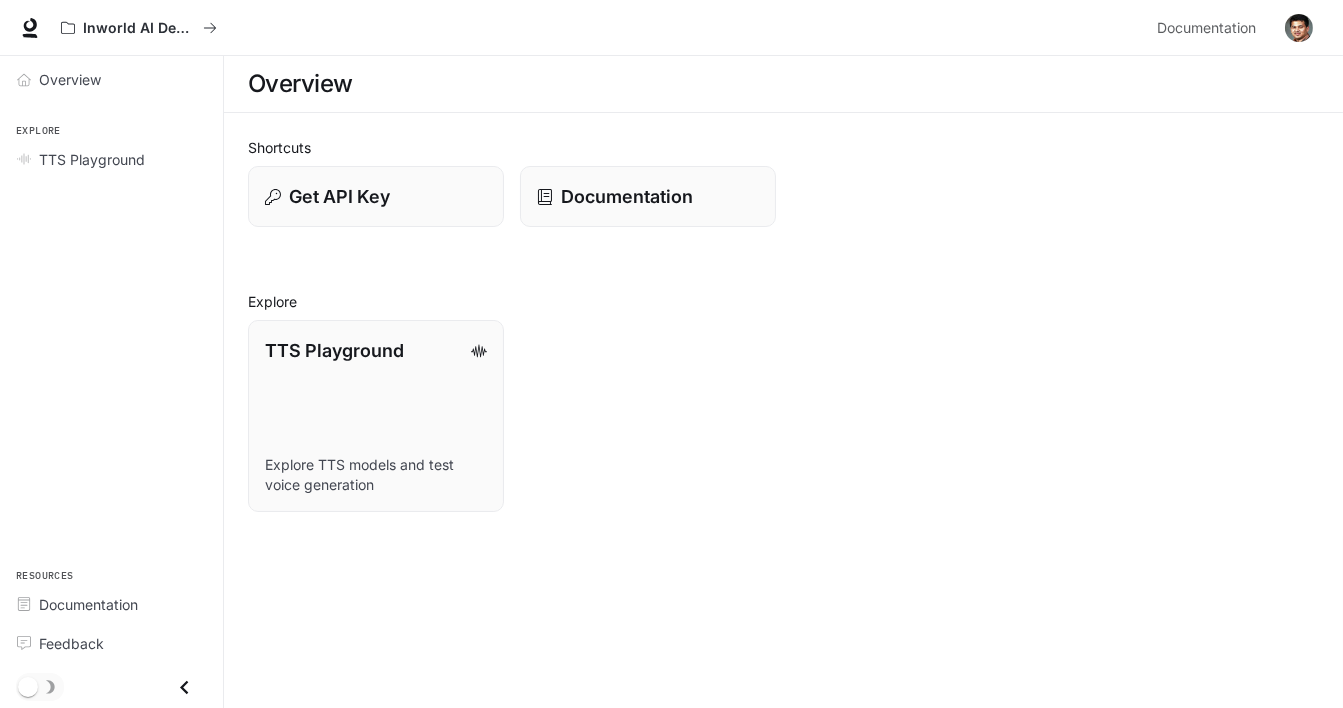 click at bounding box center [1299, 28] 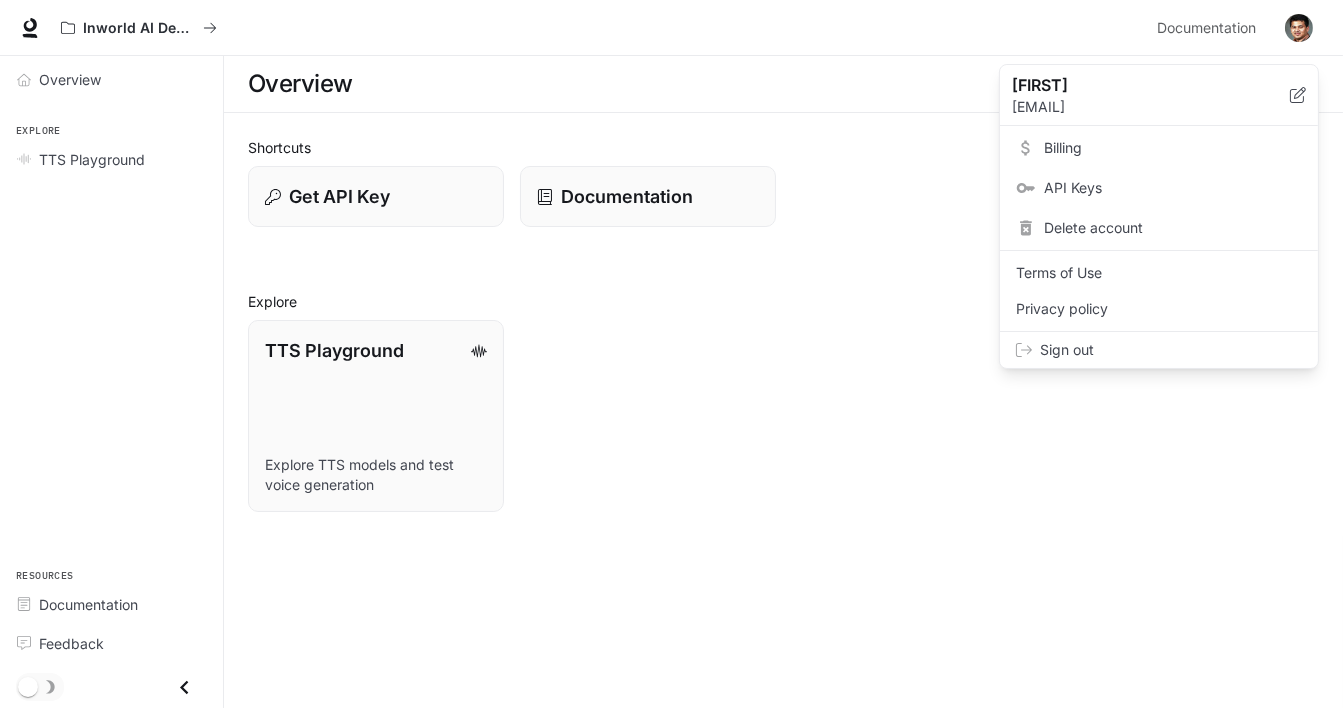 click on "Sign out" at bounding box center [1171, 350] 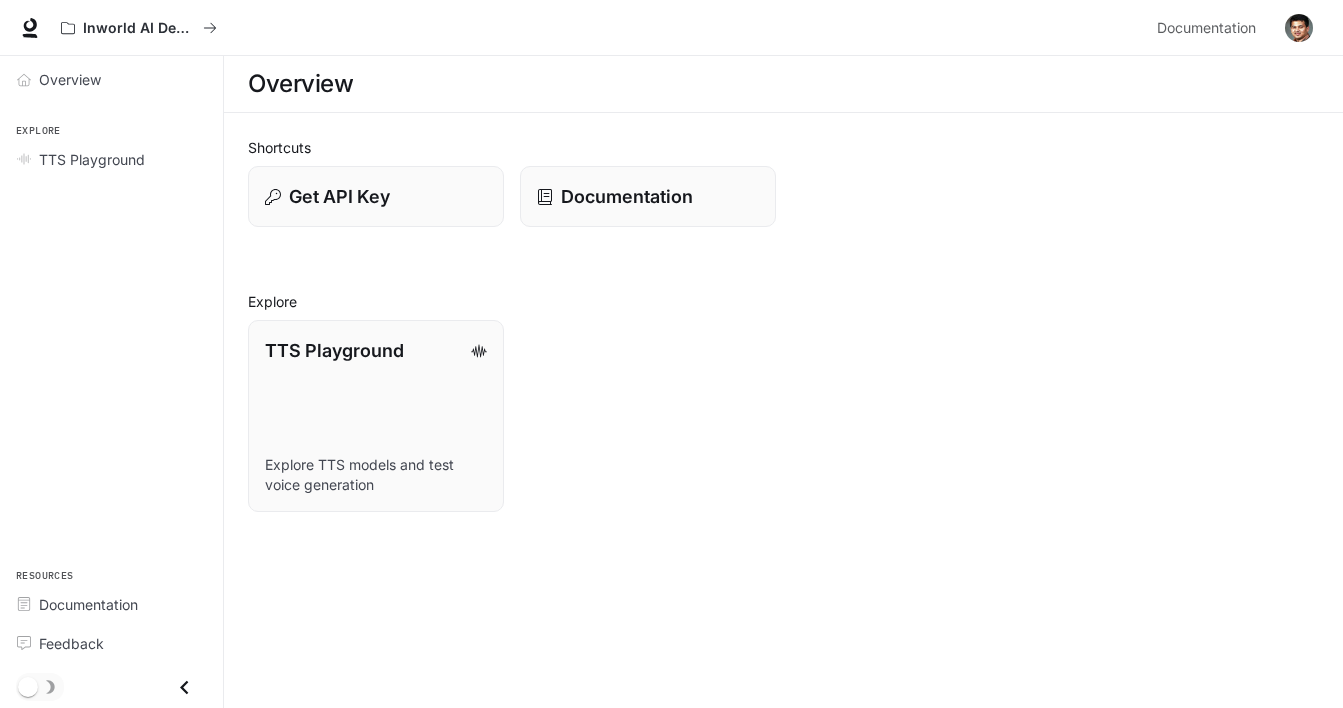 scroll, scrollTop: 0, scrollLeft: 0, axis: both 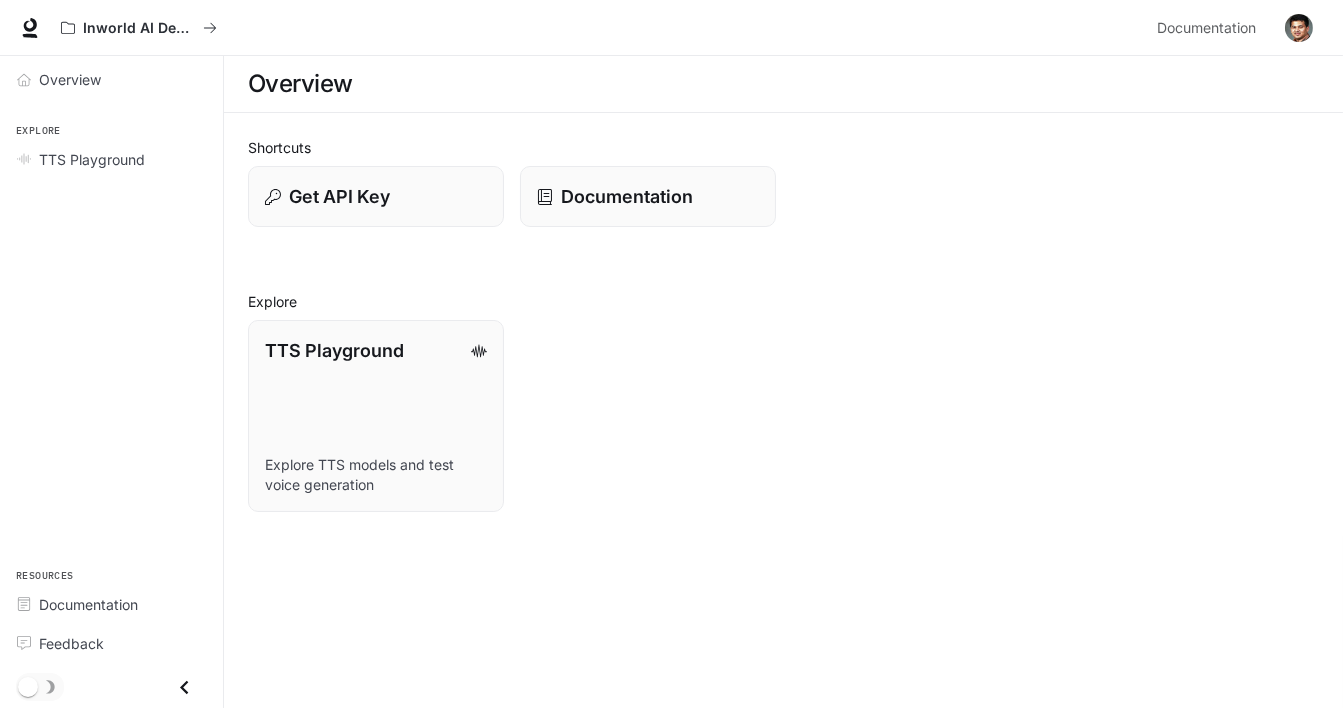 click at bounding box center [1299, 28] 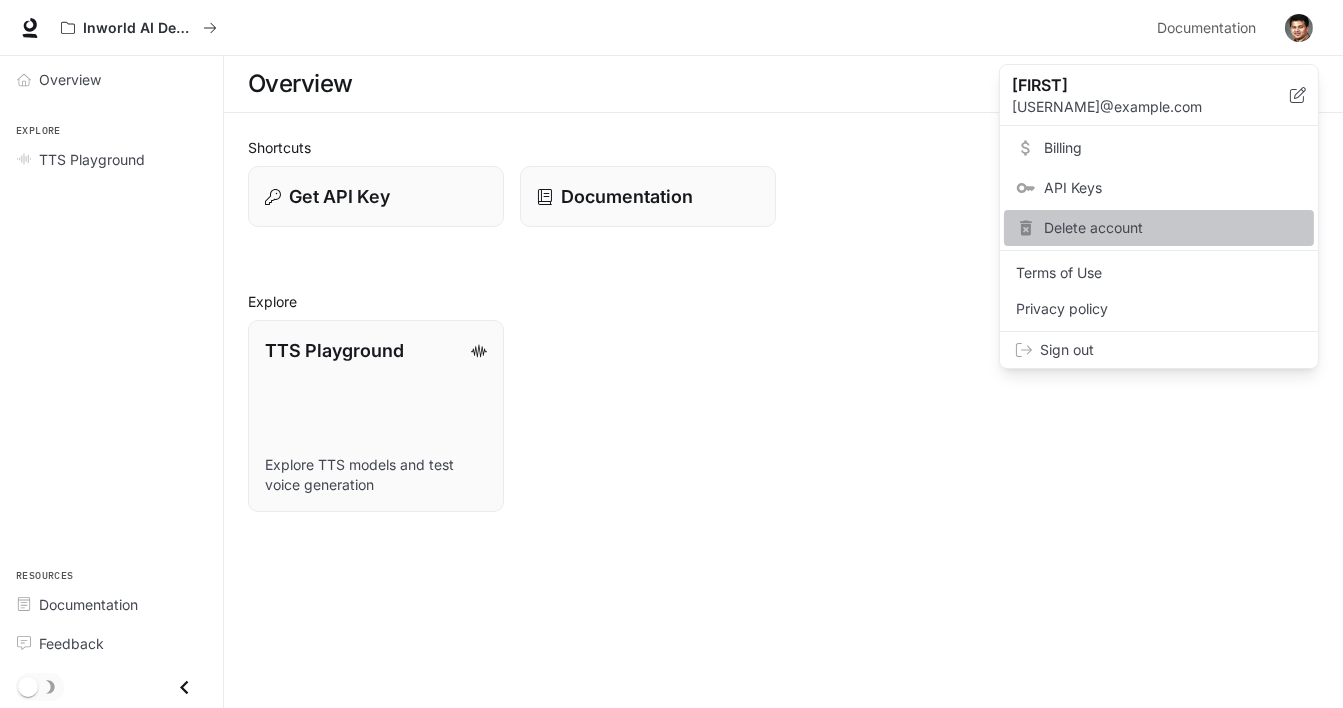 click on "Delete account" at bounding box center (1173, 228) 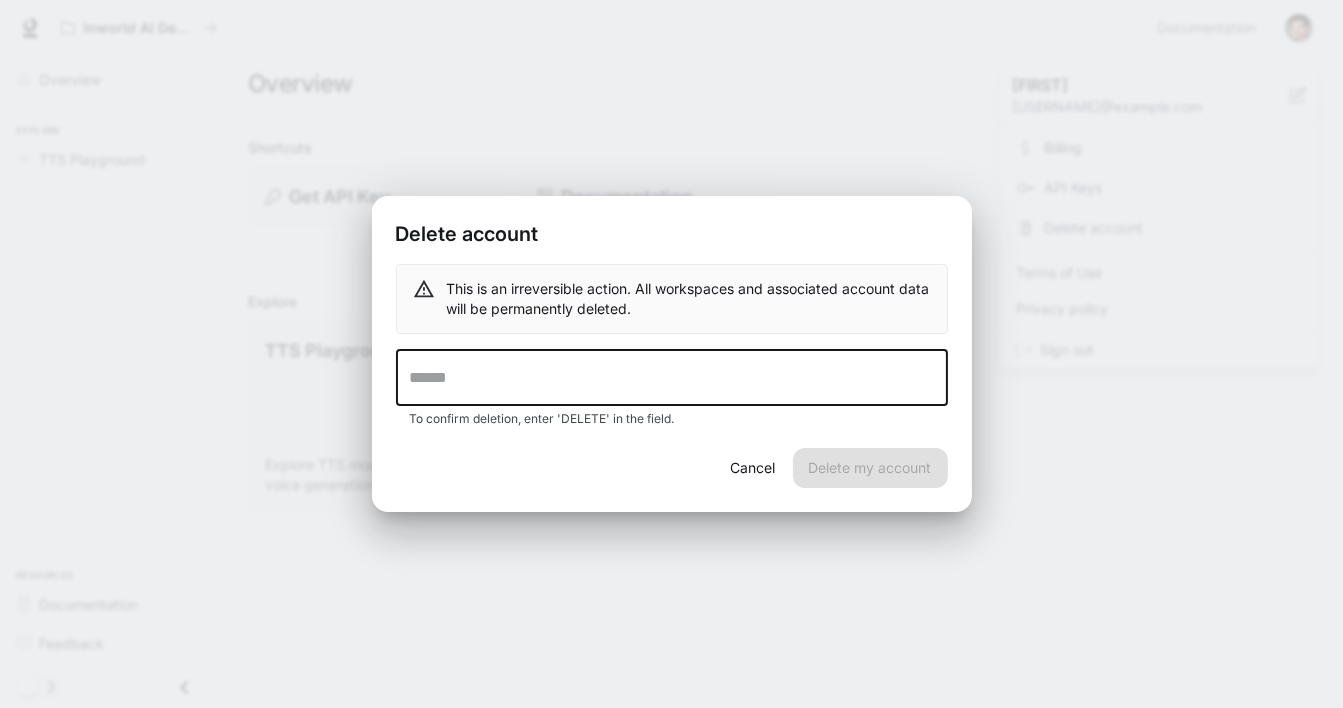 click at bounding box center [672, 378] 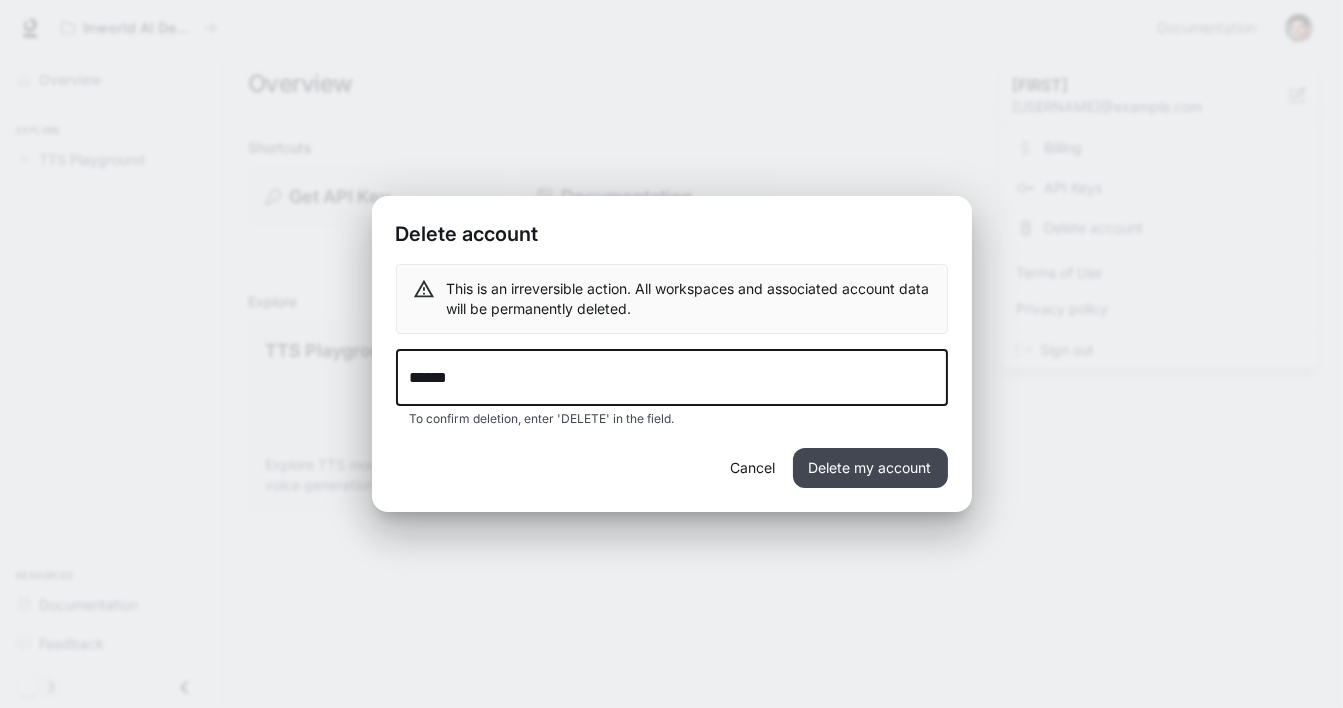 type on "******" 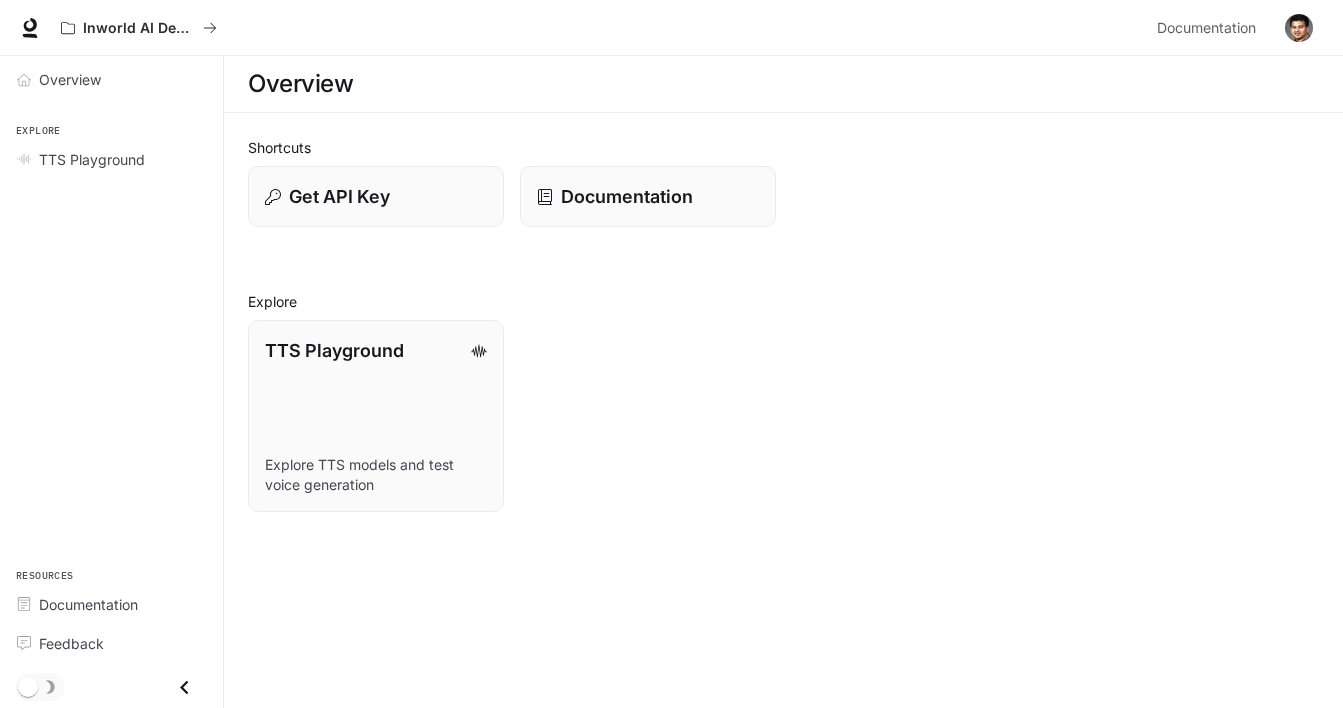 scroll, scrollTop: 0, scrollLeft: 0, axis: both 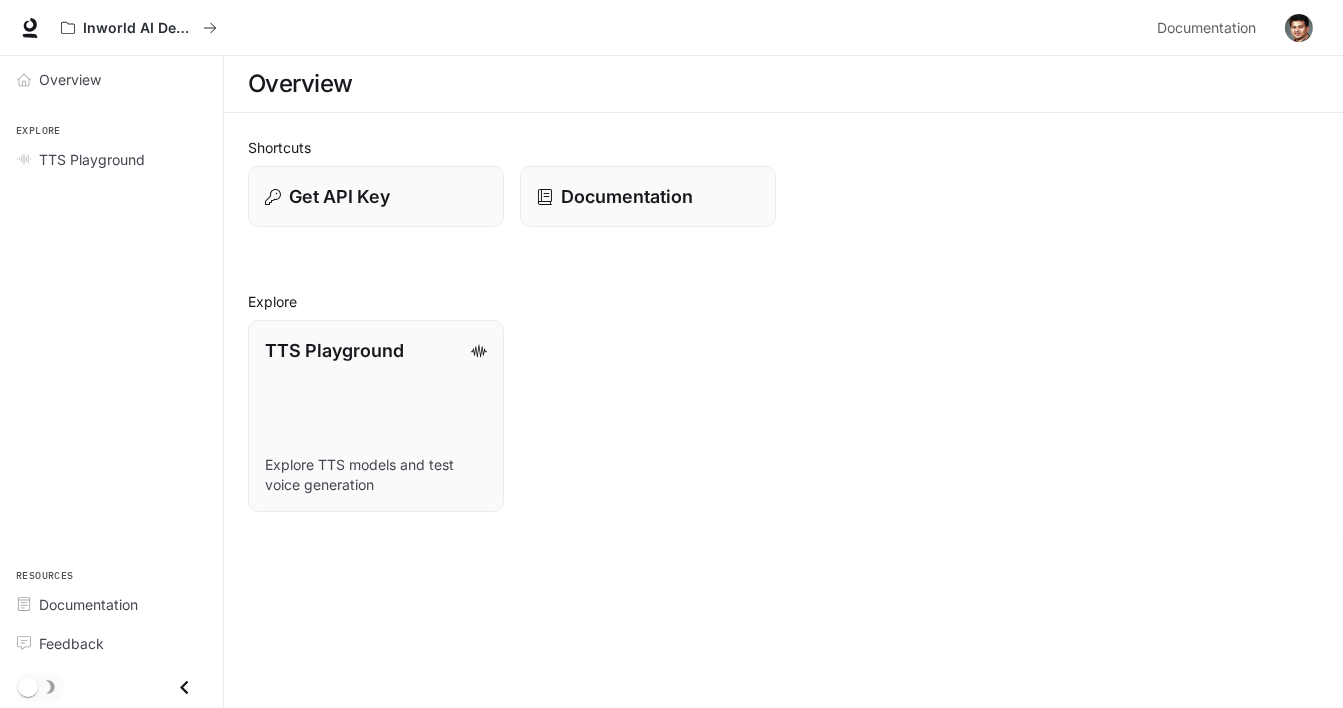 click at bounding box center [1299, 28] 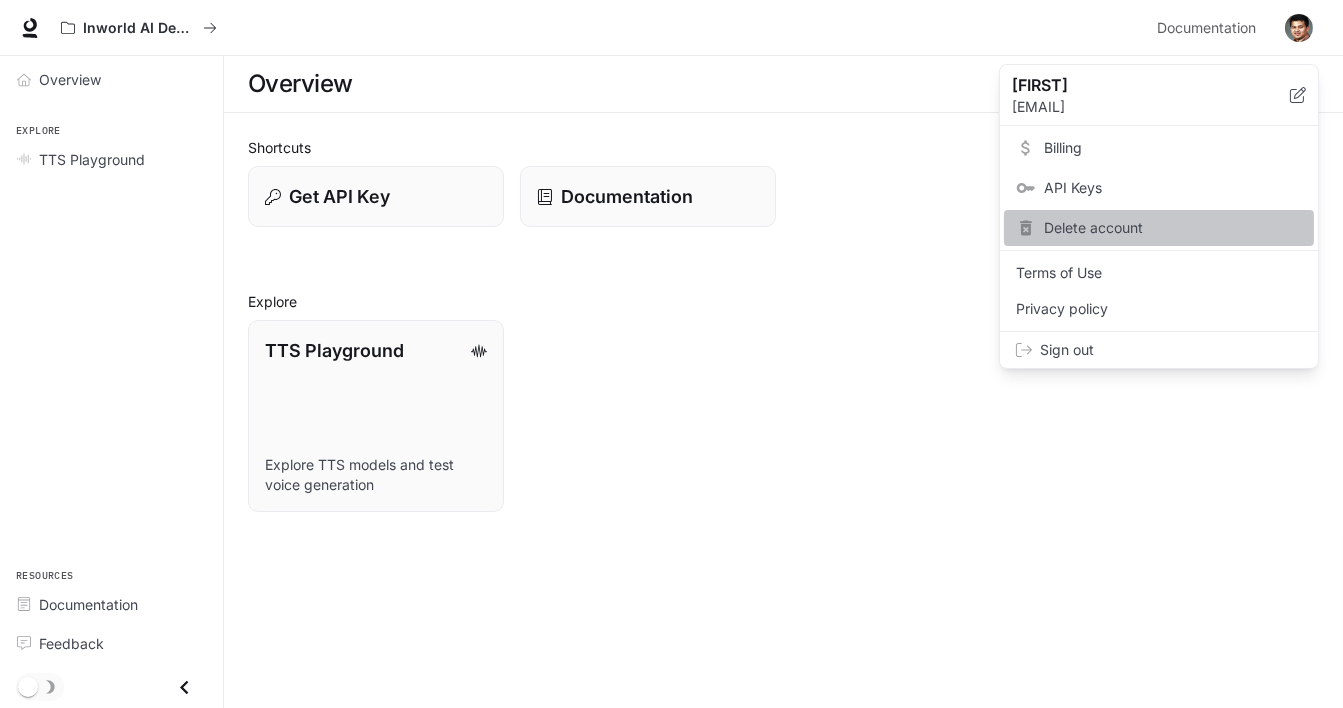 click on "Delete account" at bounding box center (1173, 228) 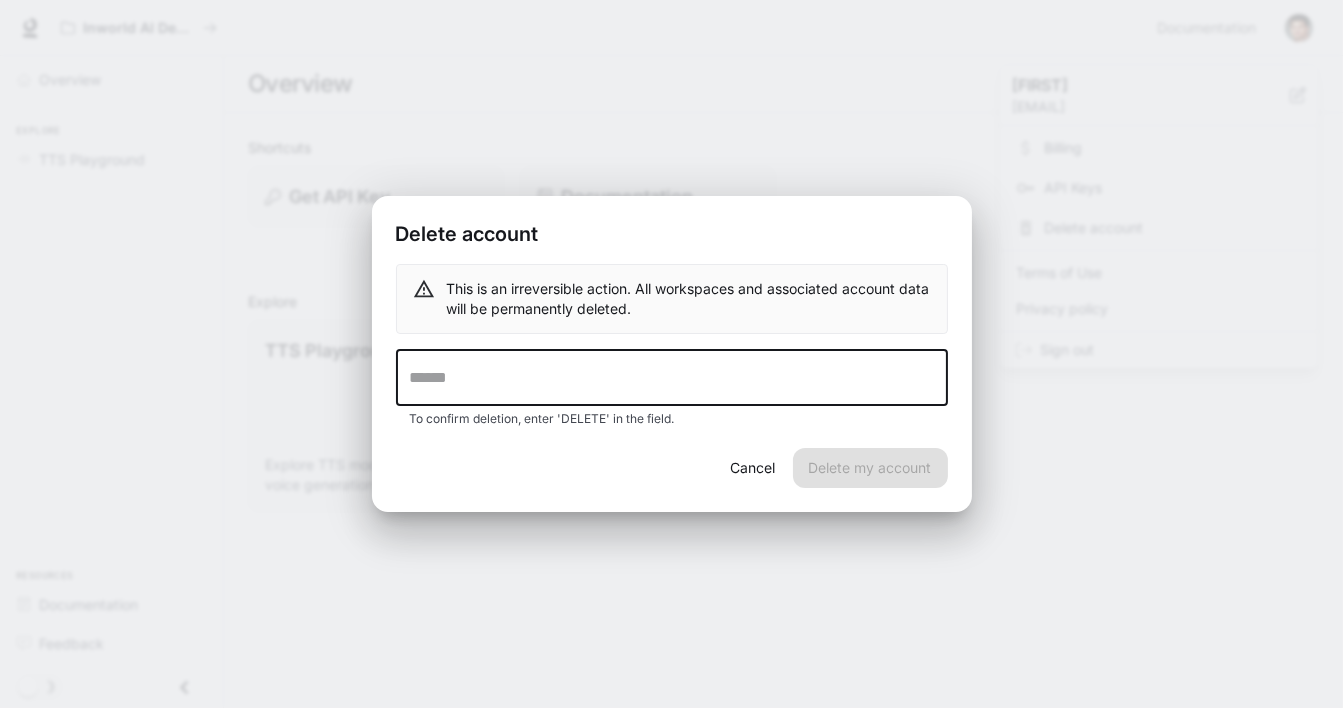click at bounding box center [672, 378] 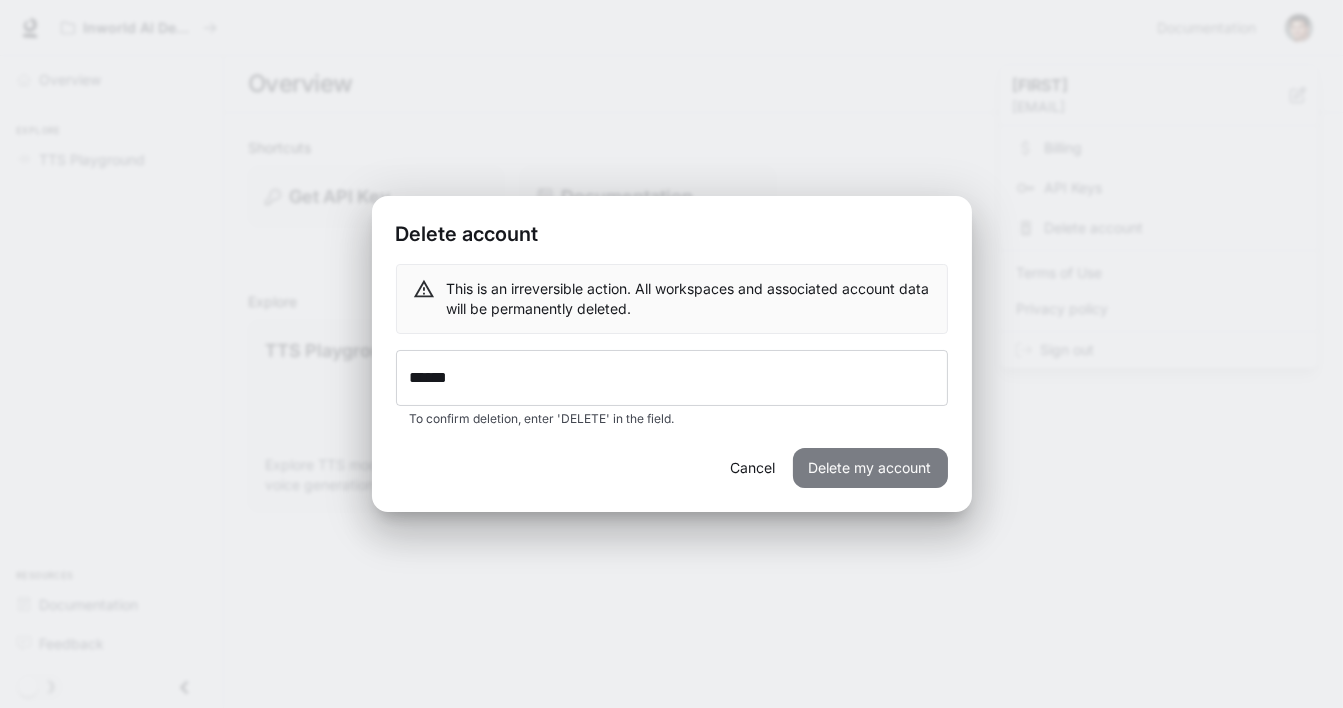 click on "Delete my account" at bounding box center (870, 468) 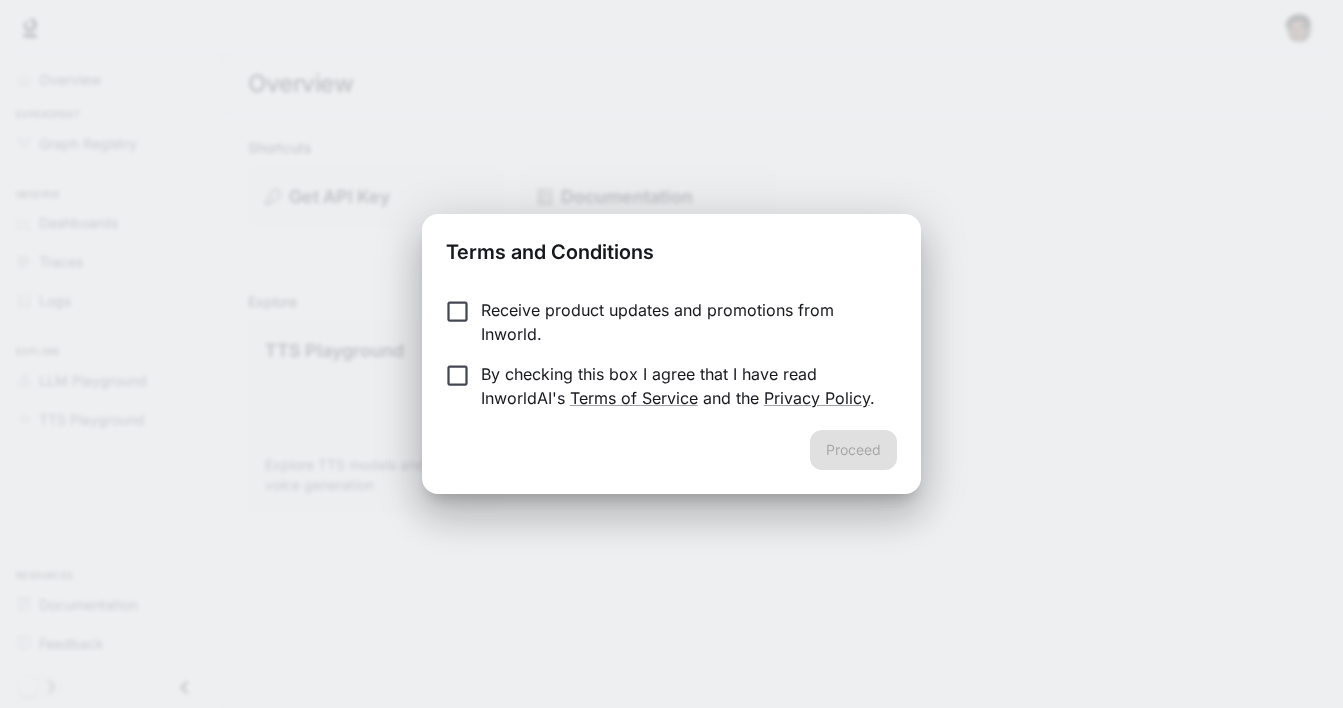 scroll, scrollTop: 0, scrollLeft: 0, axis: both 